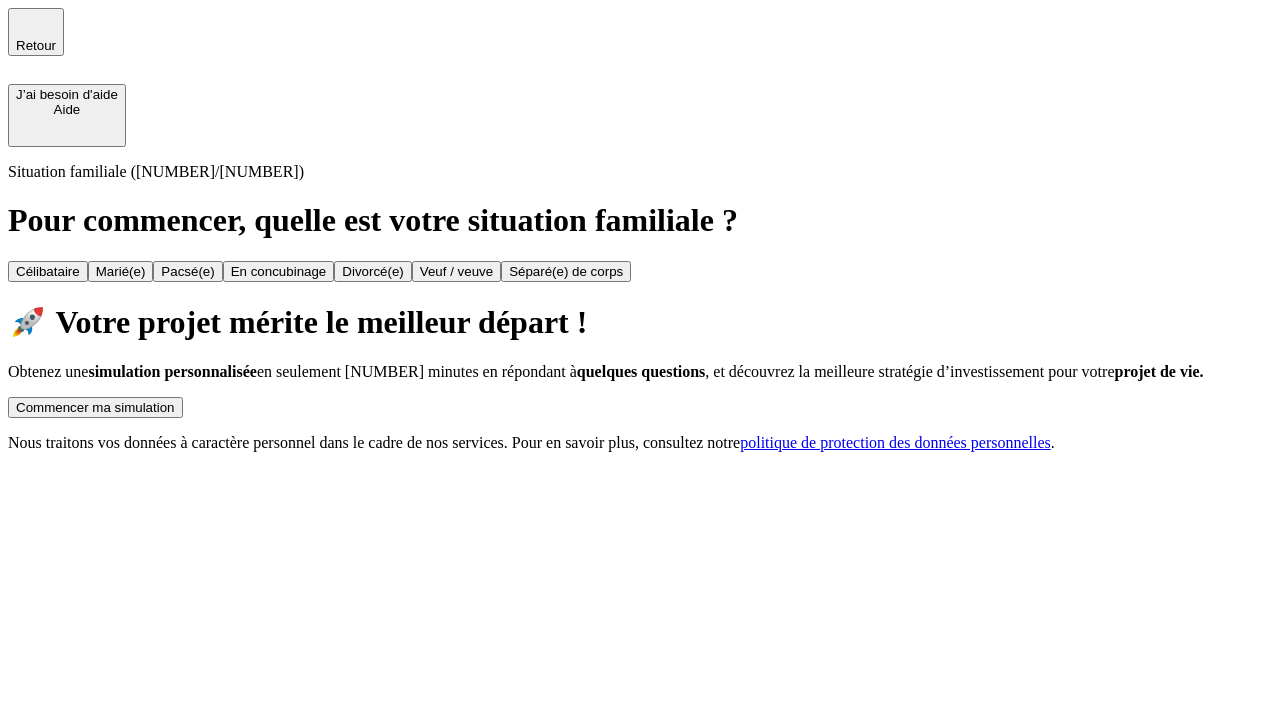 scroll, scrollTop: 0, scrollLeft: 0, axis: both 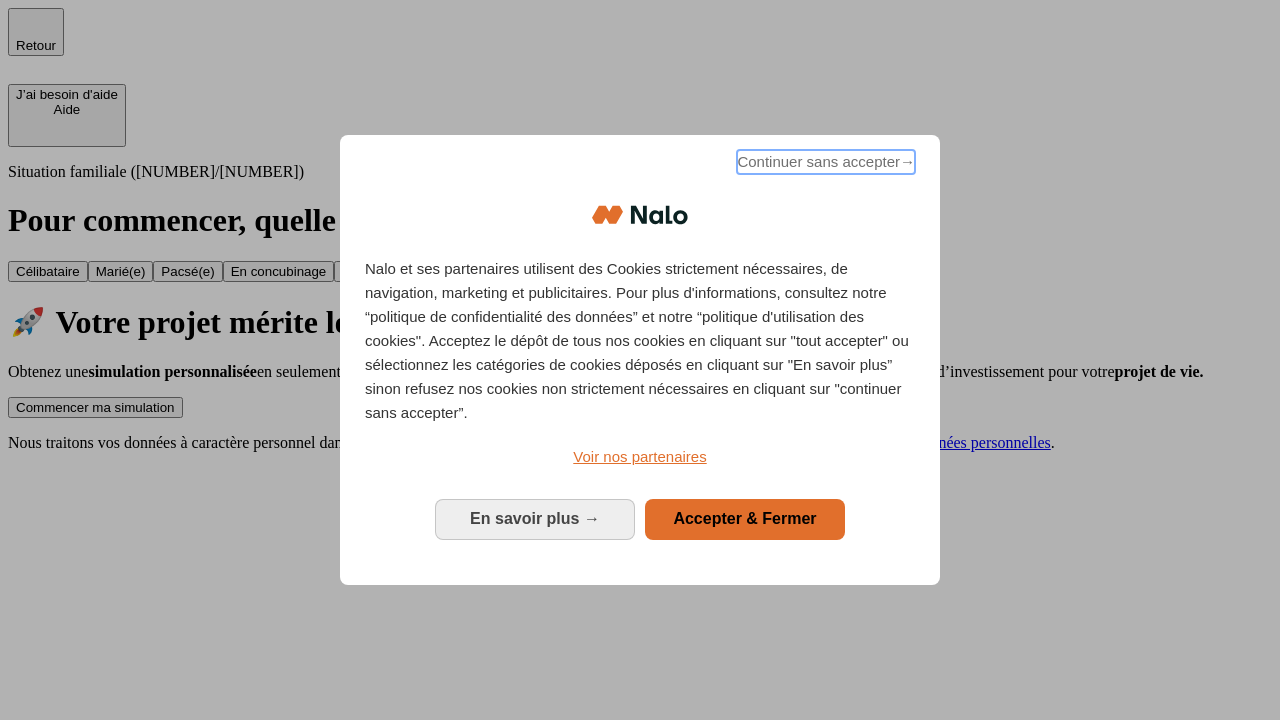 click on "Continuer sans accepter  →" at bounding box center (826, 162) 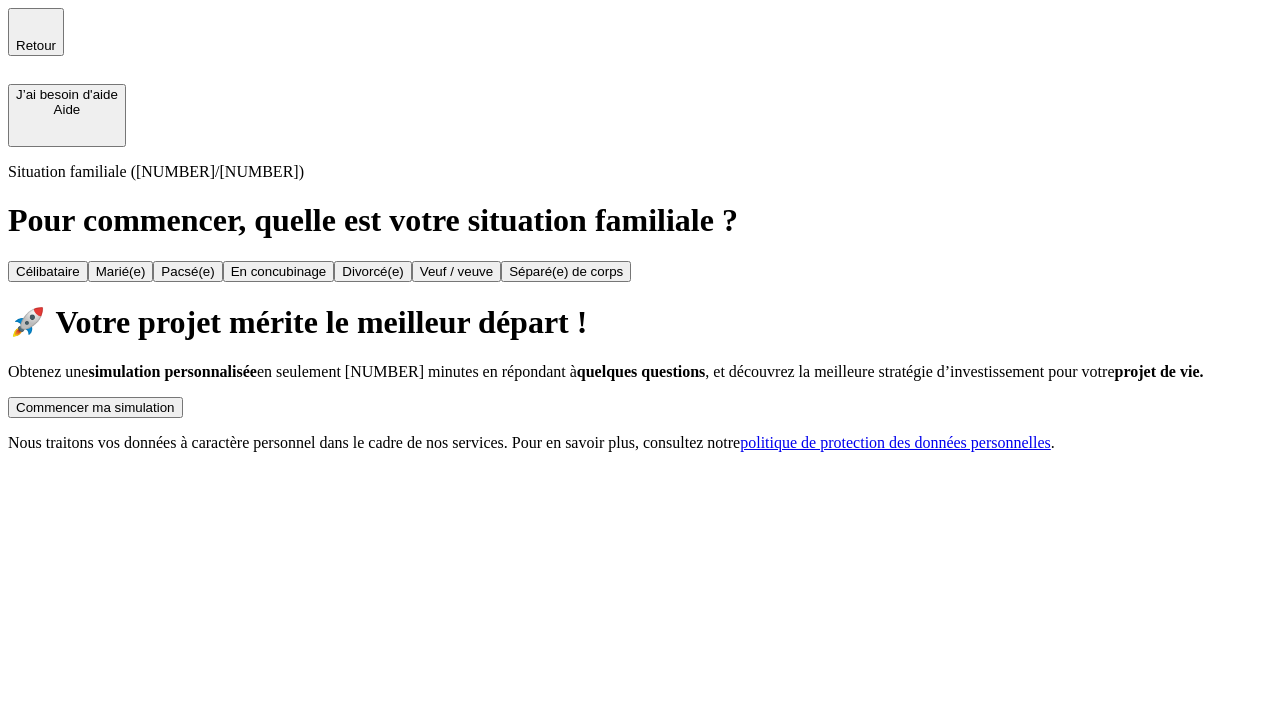 click on "Commencer ma simulation" at bounding box center [95, 407] 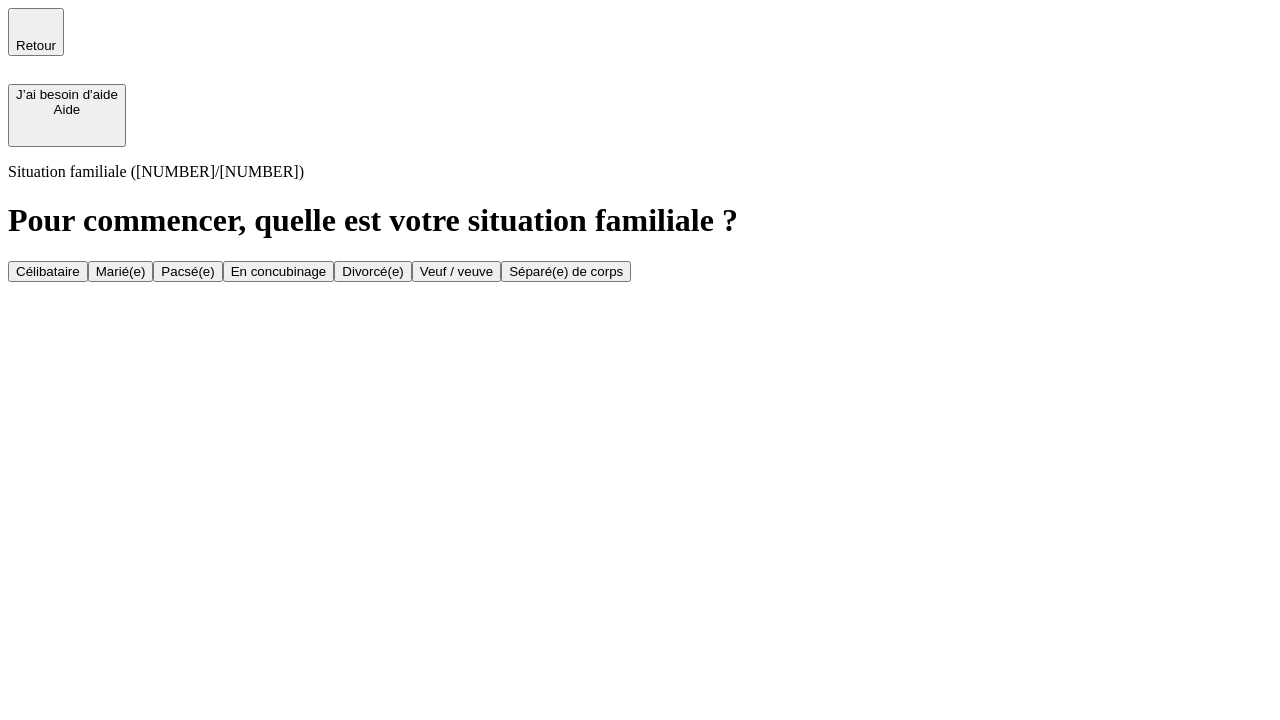 click on "En concubinage" at bounding box center (279, 271) 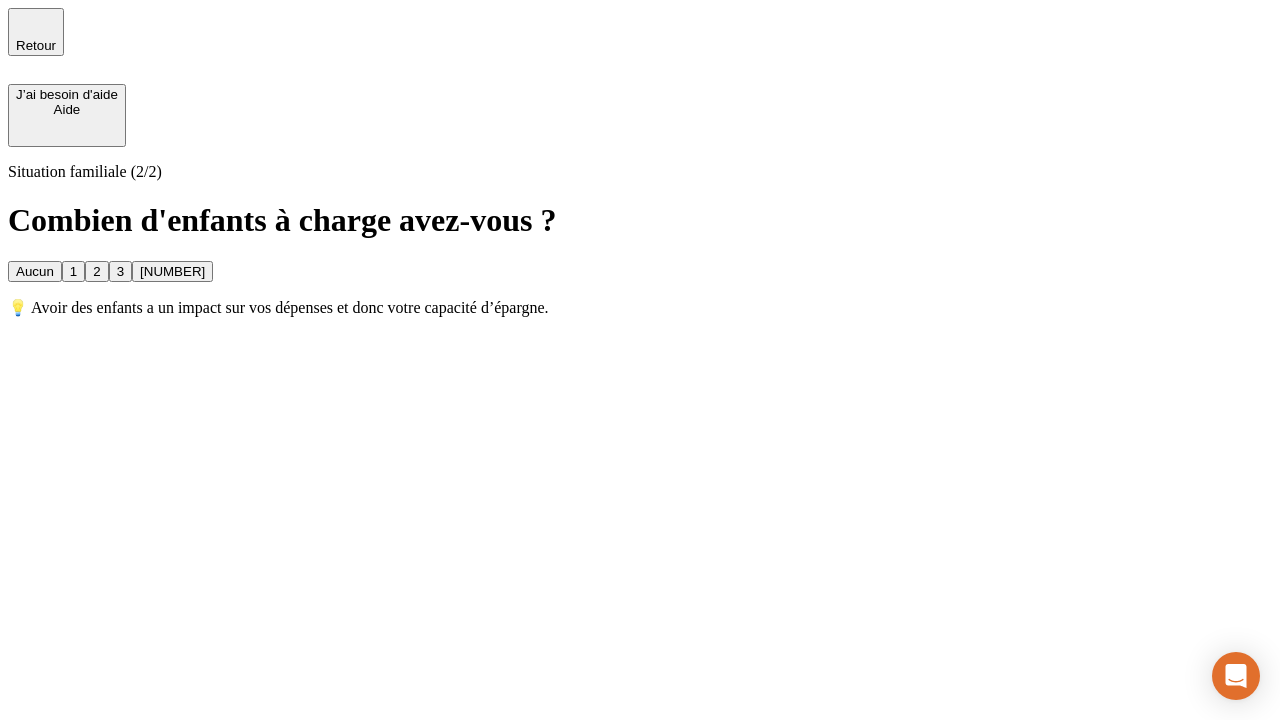 click on "2" at bounding box center [96, 271] 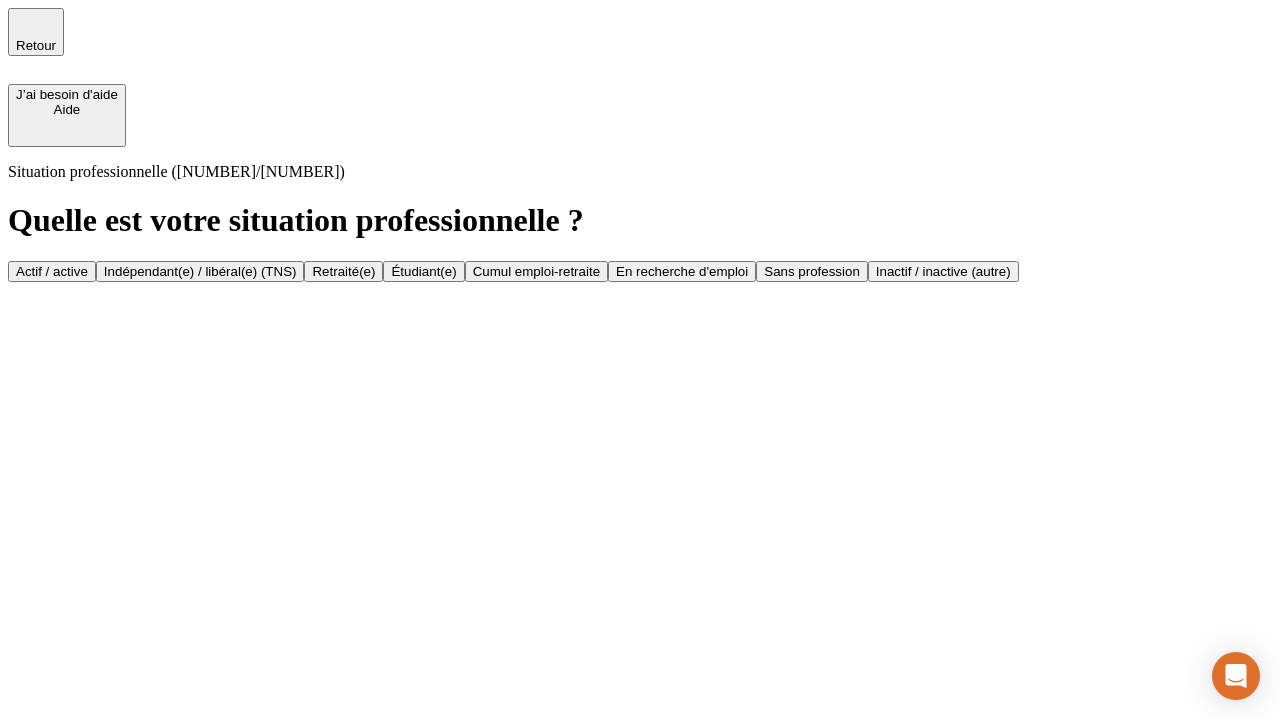 click on "Indépendant(e) / libéral(e) (TNS)" at bounding box center [200, 271] 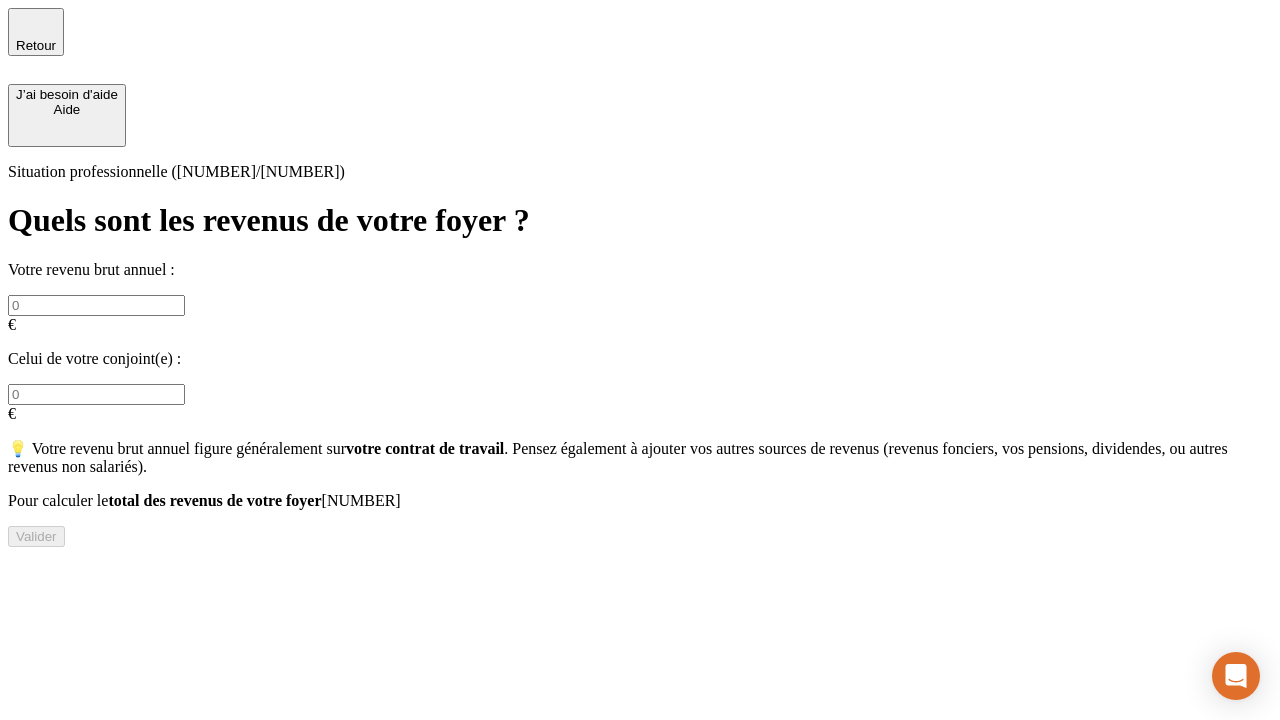 click at bounding box center (96, 305) 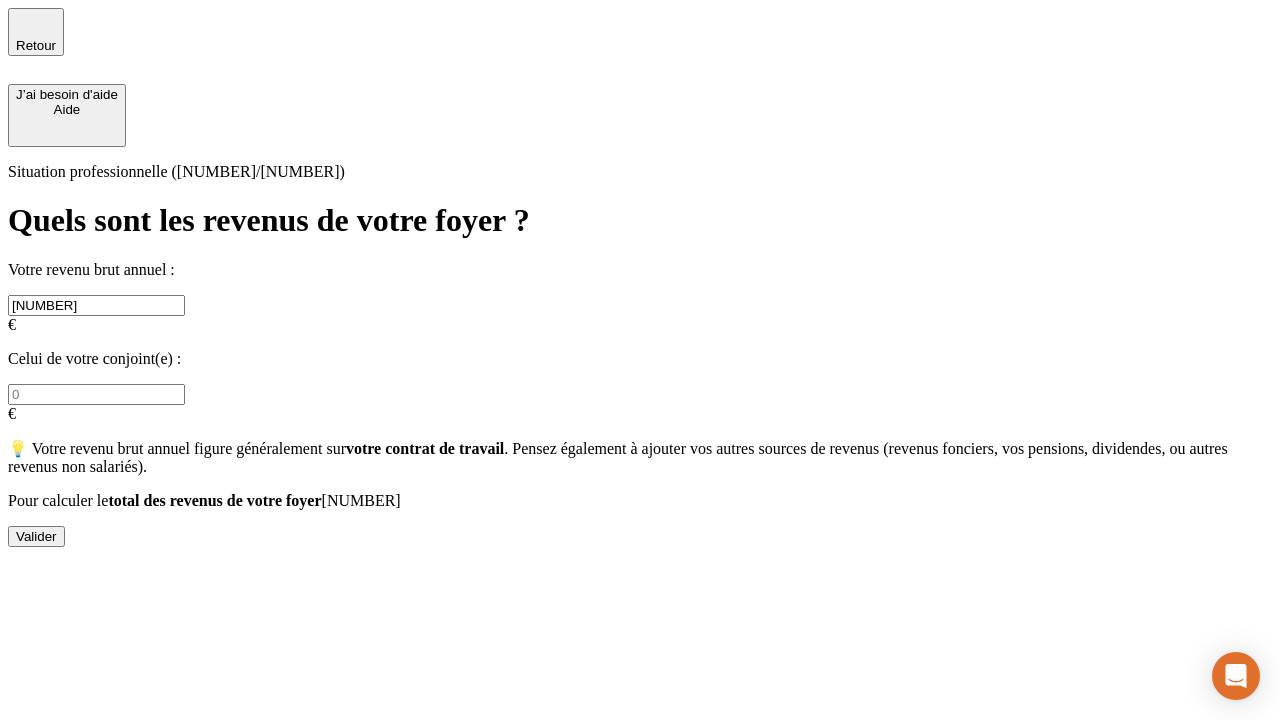 click on "Valider" at bounding box center [36, 536] 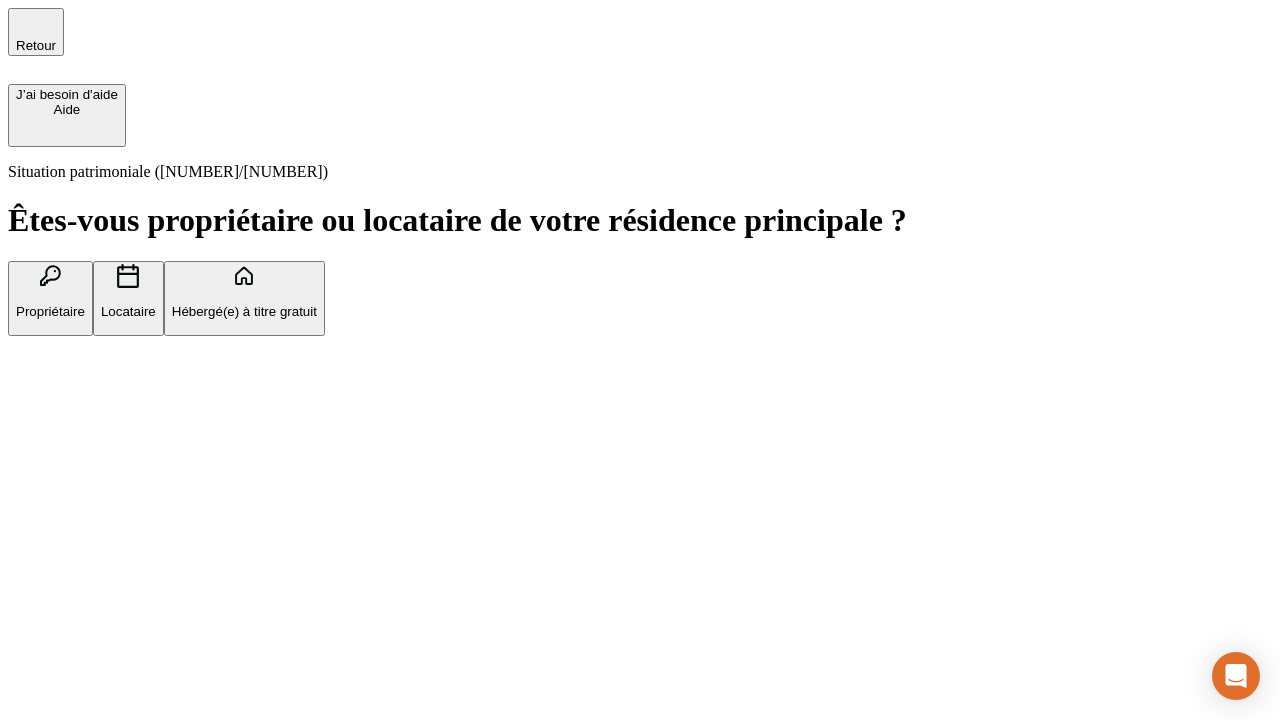 click on "Locataire" at bounding box center [128, 311] 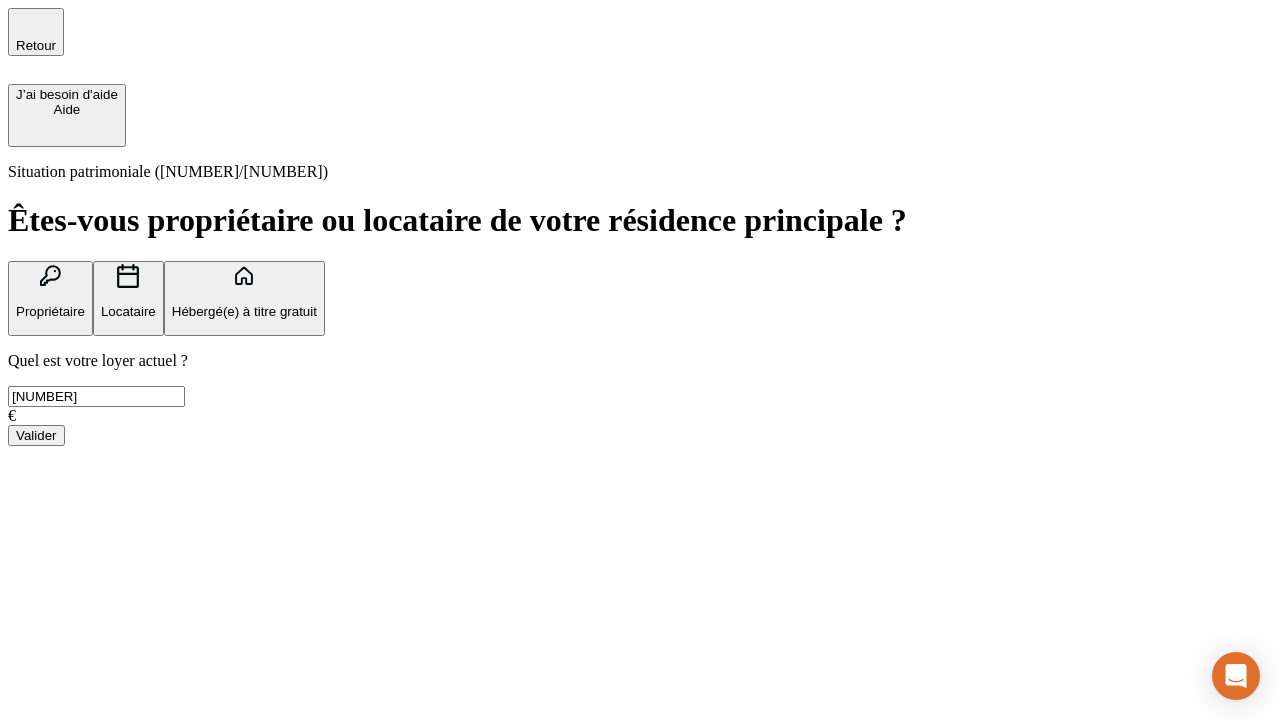 type on "[NUMBER]" 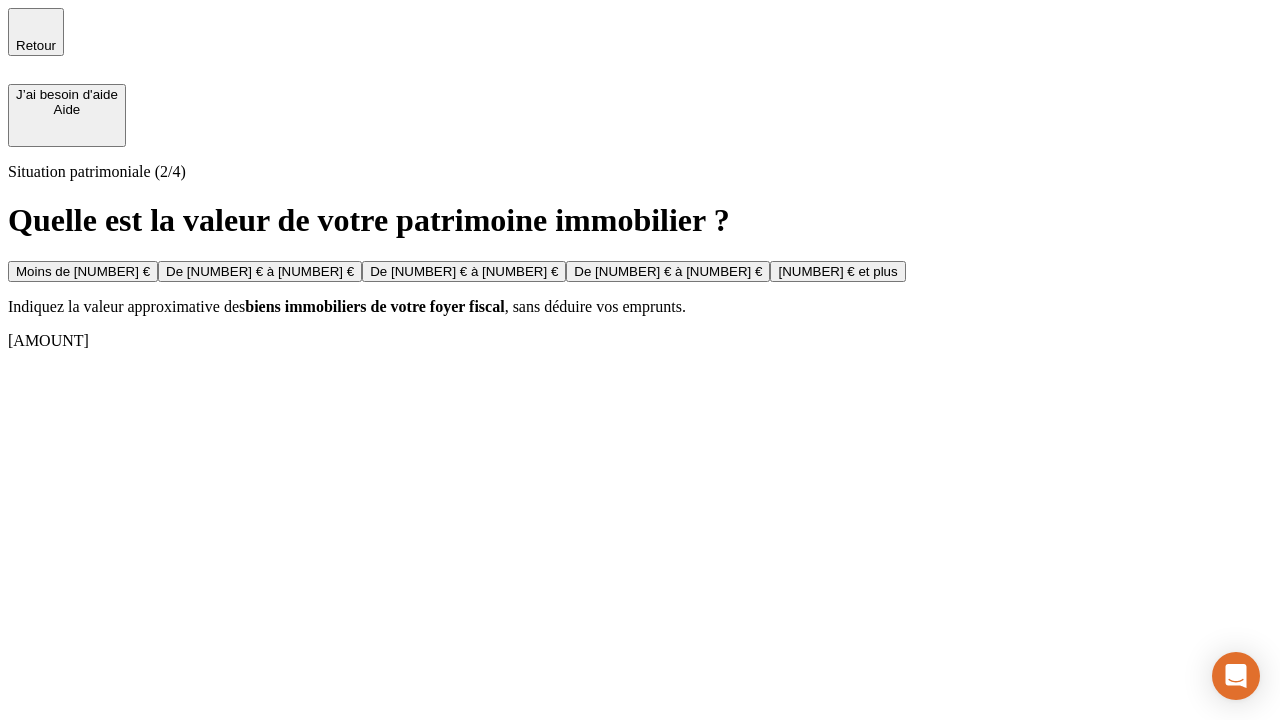 click on "Moins de [NUMBER] €" at bounding box center (83, 271) 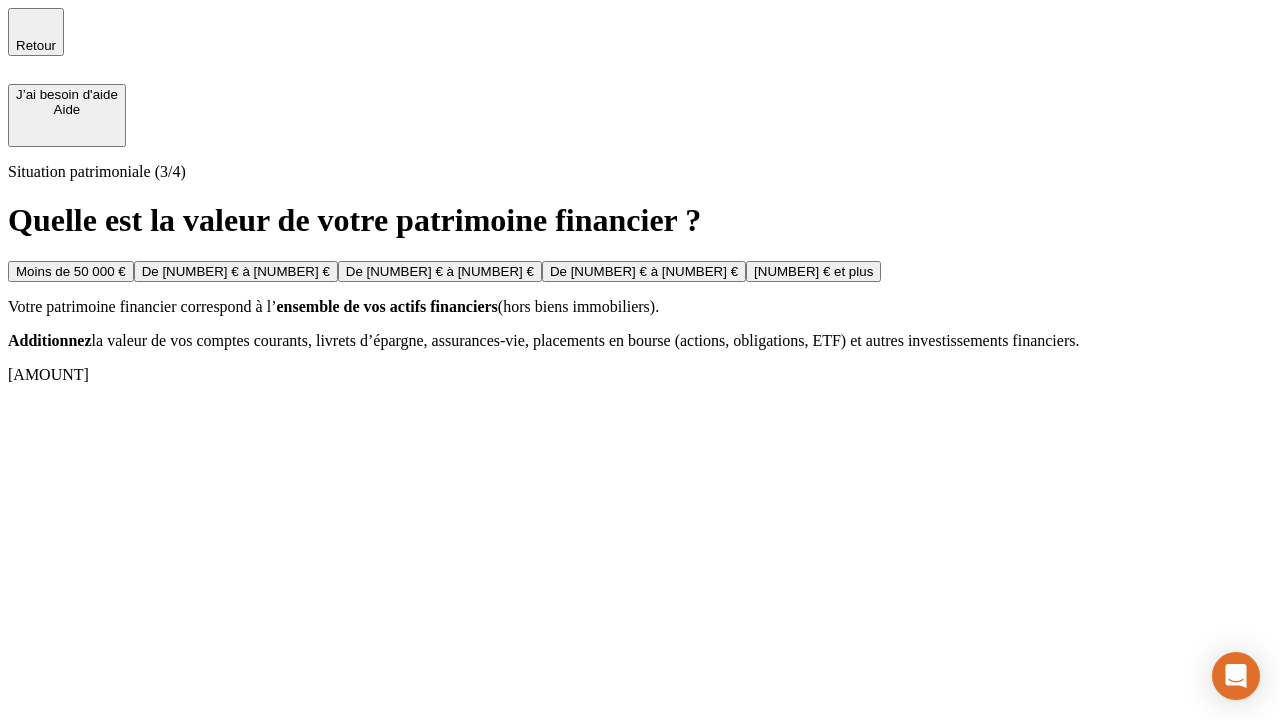 click on "Moins de 50 000 €" at bounding box center [71, 271] 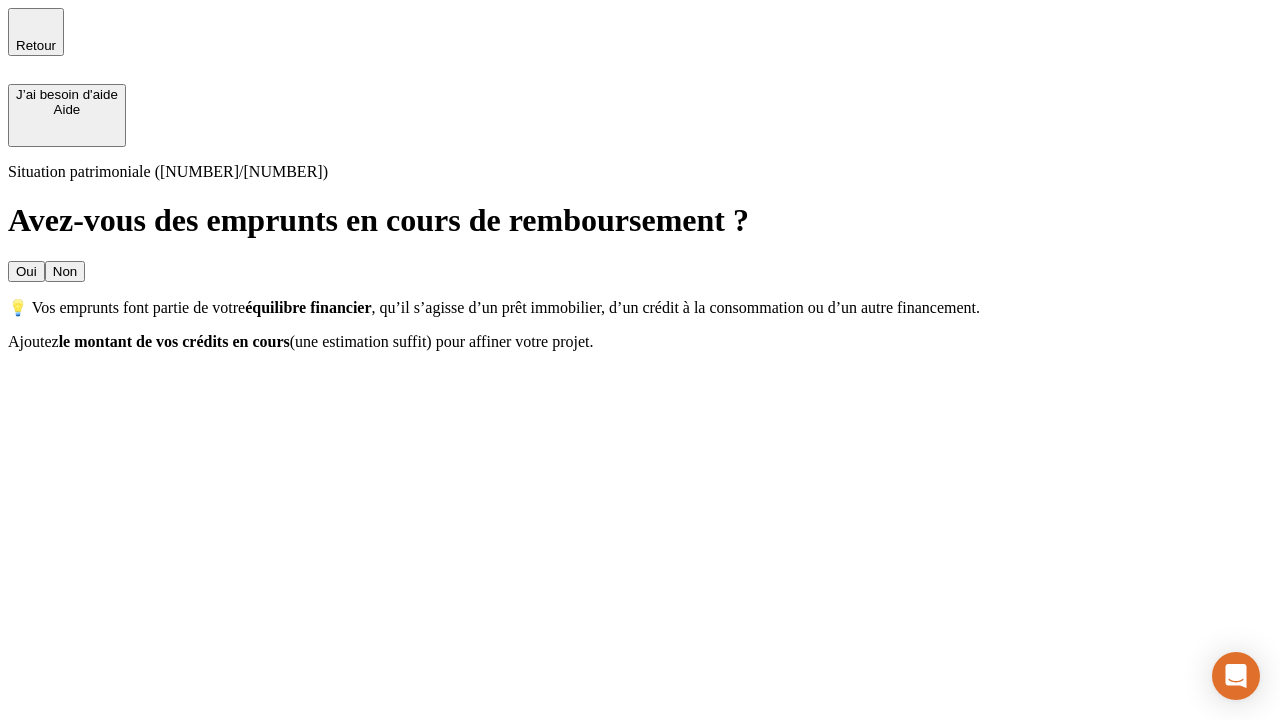 click on "Non" at bounding box center (65, 271) 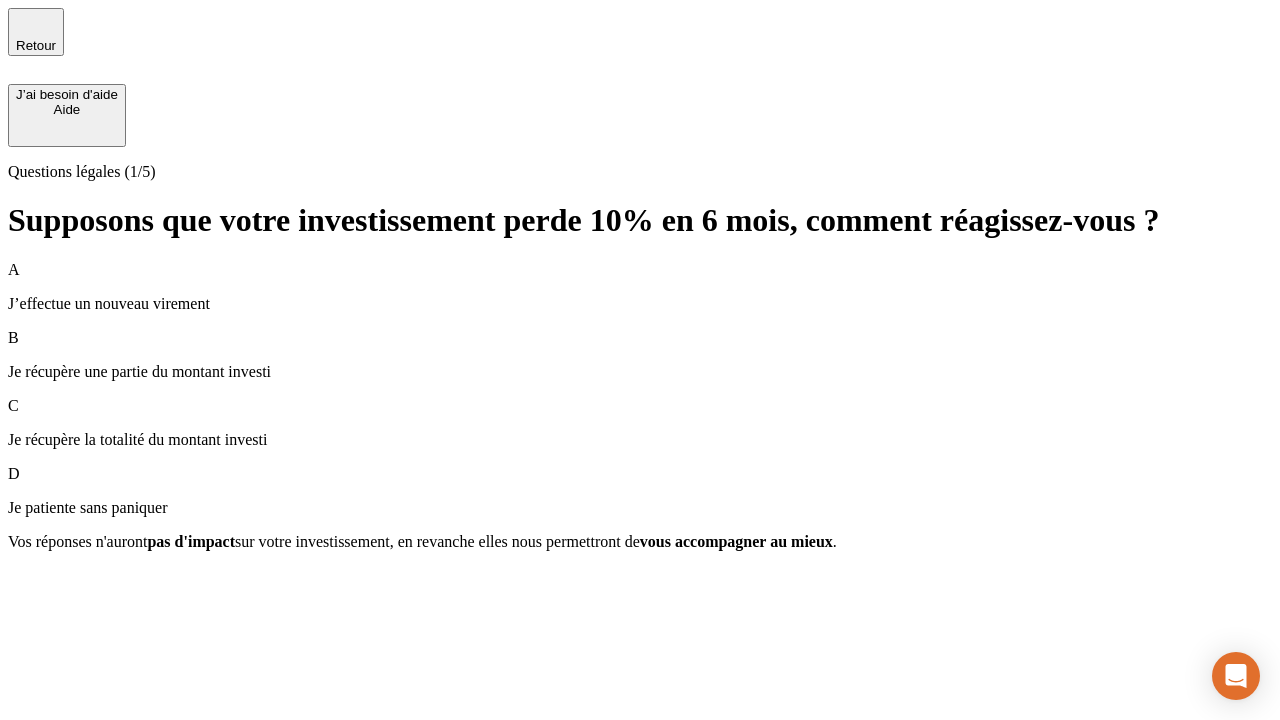 click on "A J’effectue un nouveau virement" at bounding box center (640, 287) 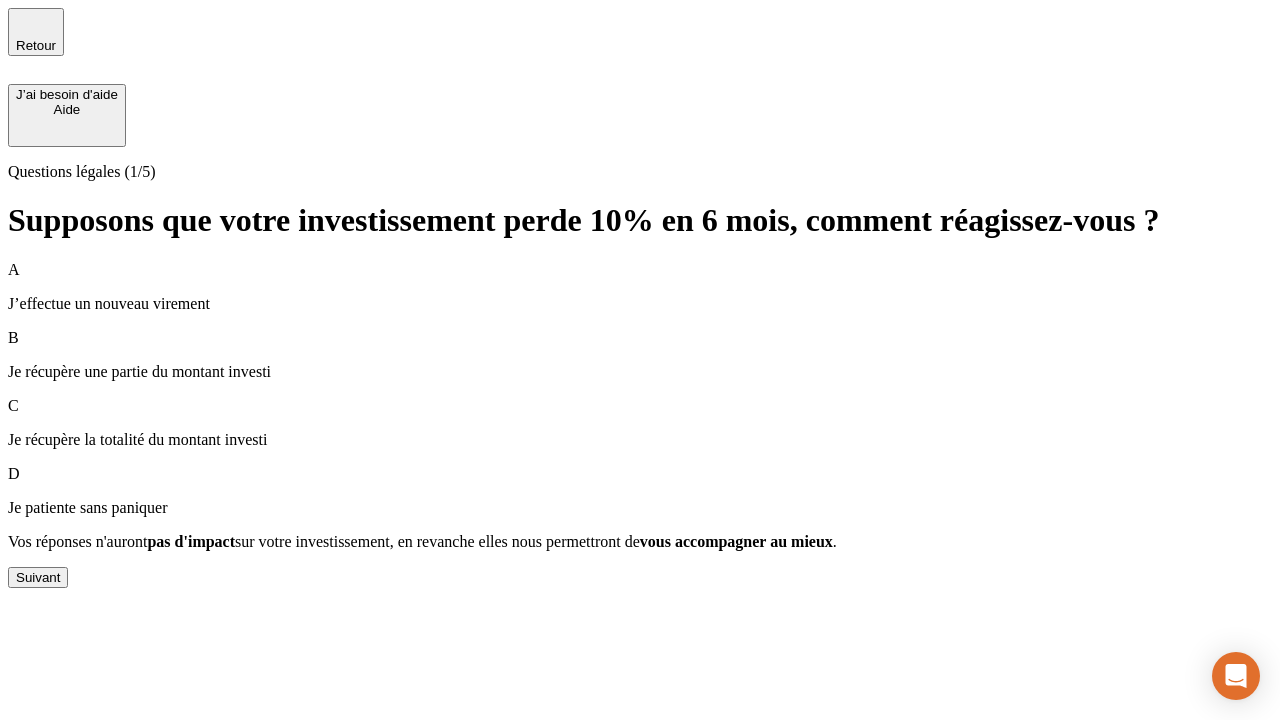 click on "Suivant" at bounding box center (38, 577) 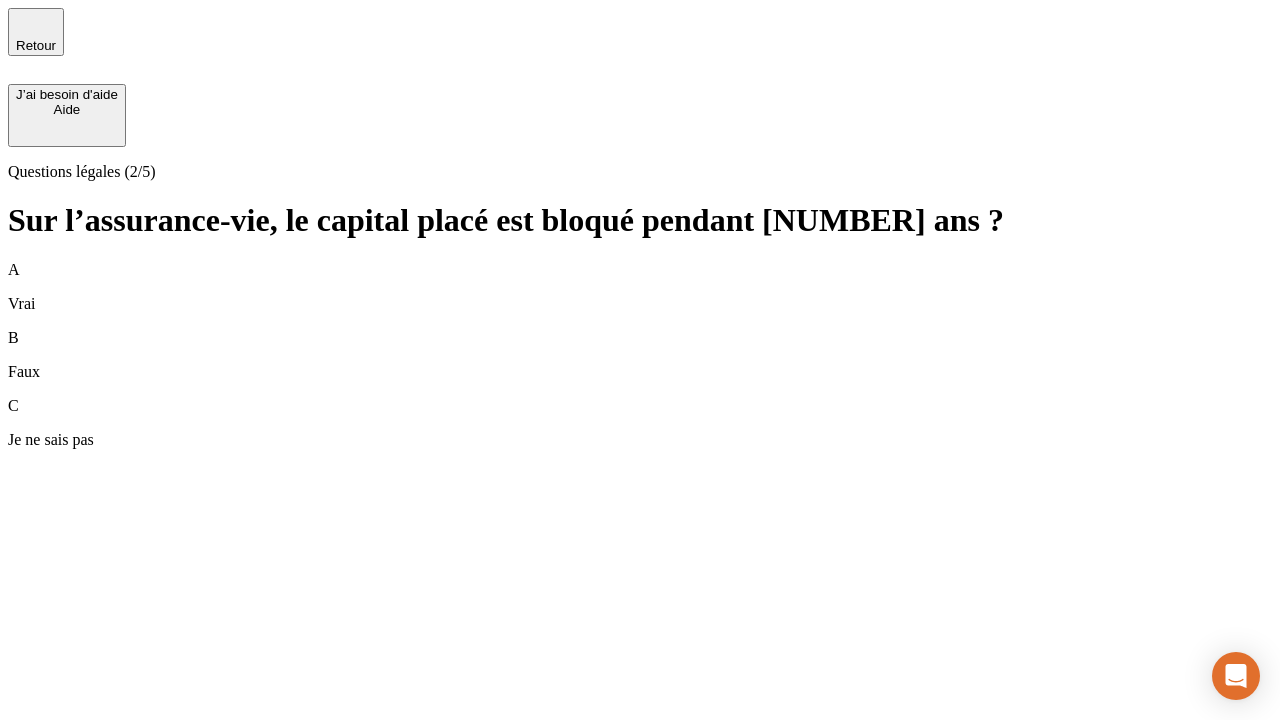 click on "A Vrai" at bounding box center (640, 287) 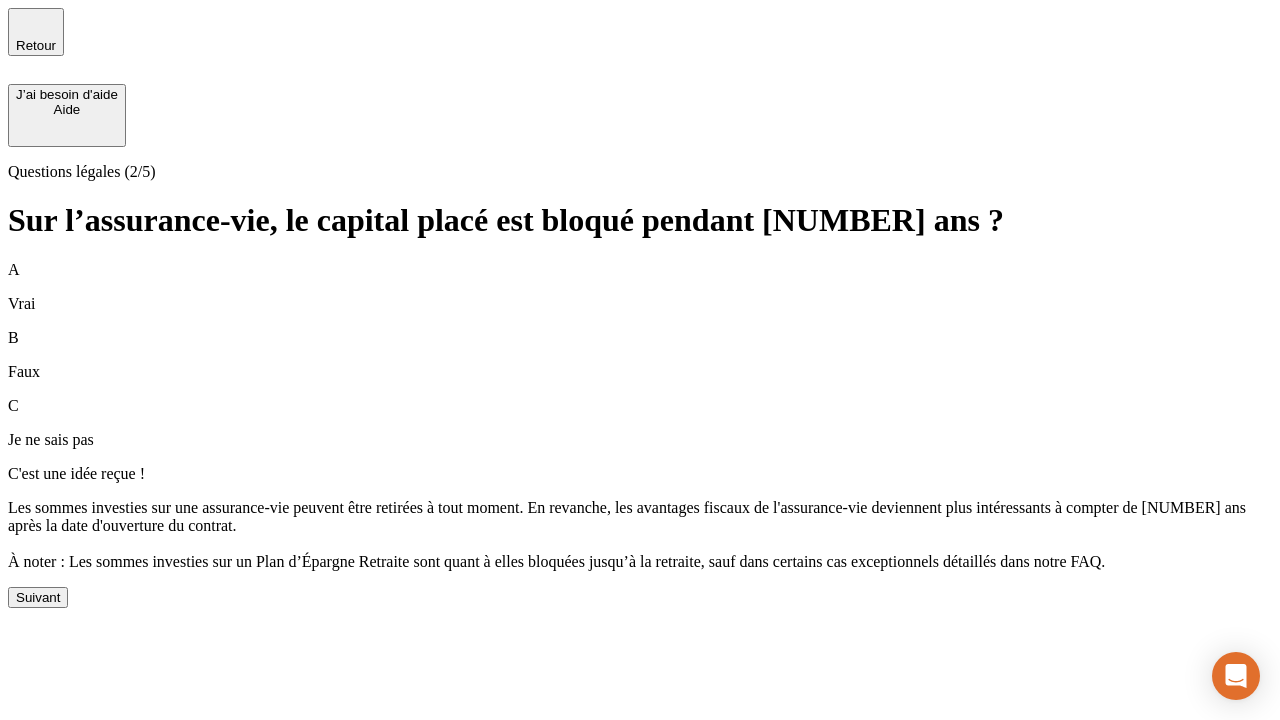 click on "Suivant" at bounding box center [38, 597] 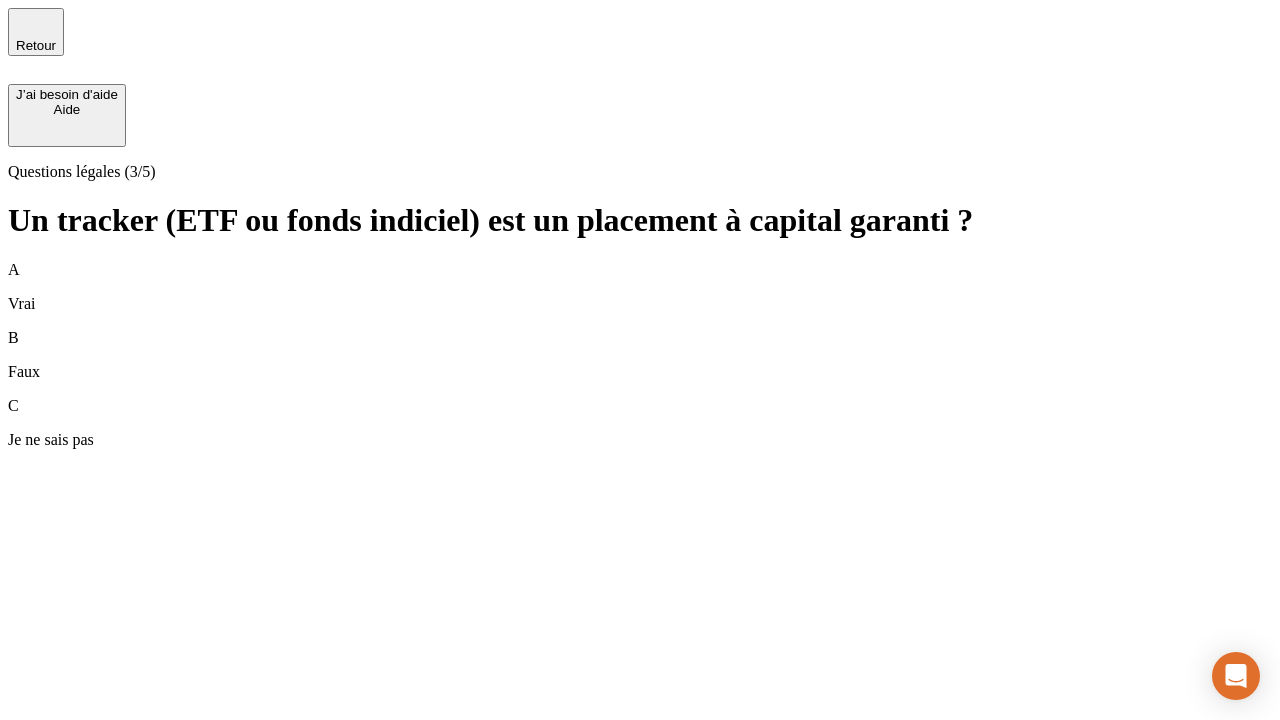 click on "A Vrai" at bounding box center [640, 287] 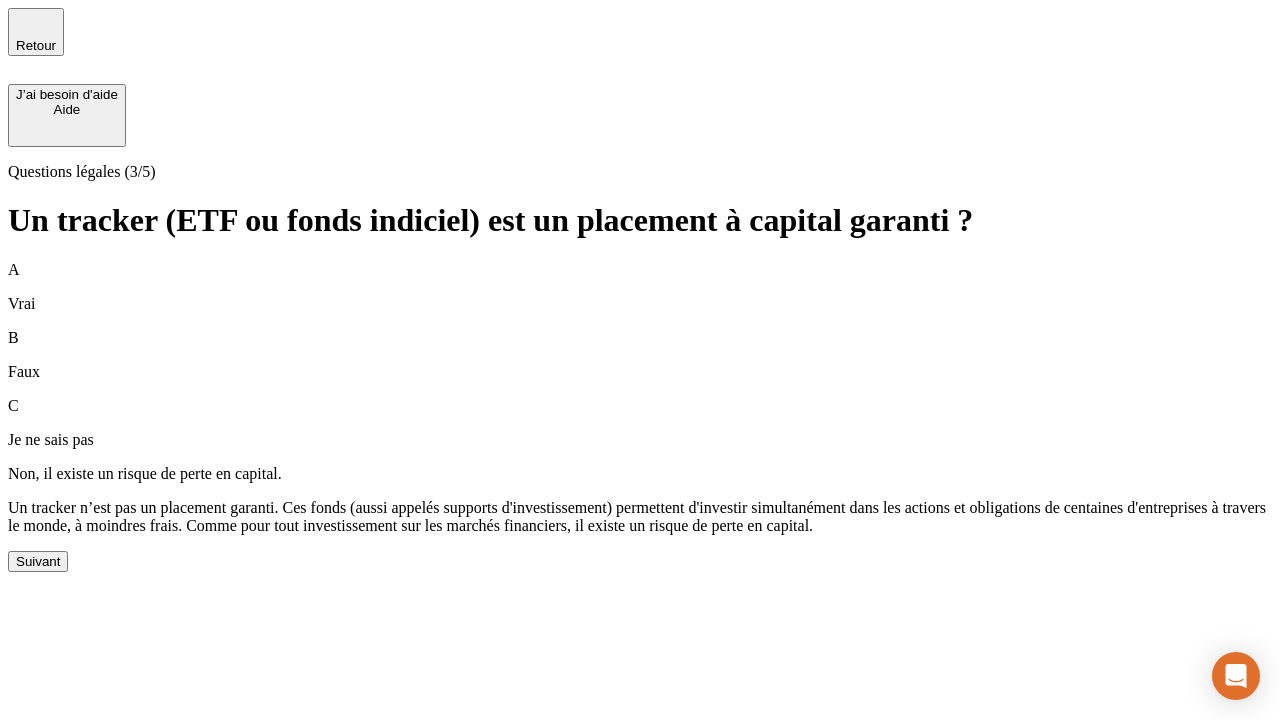 click on "Suivant" at bounding box center [38, 561] 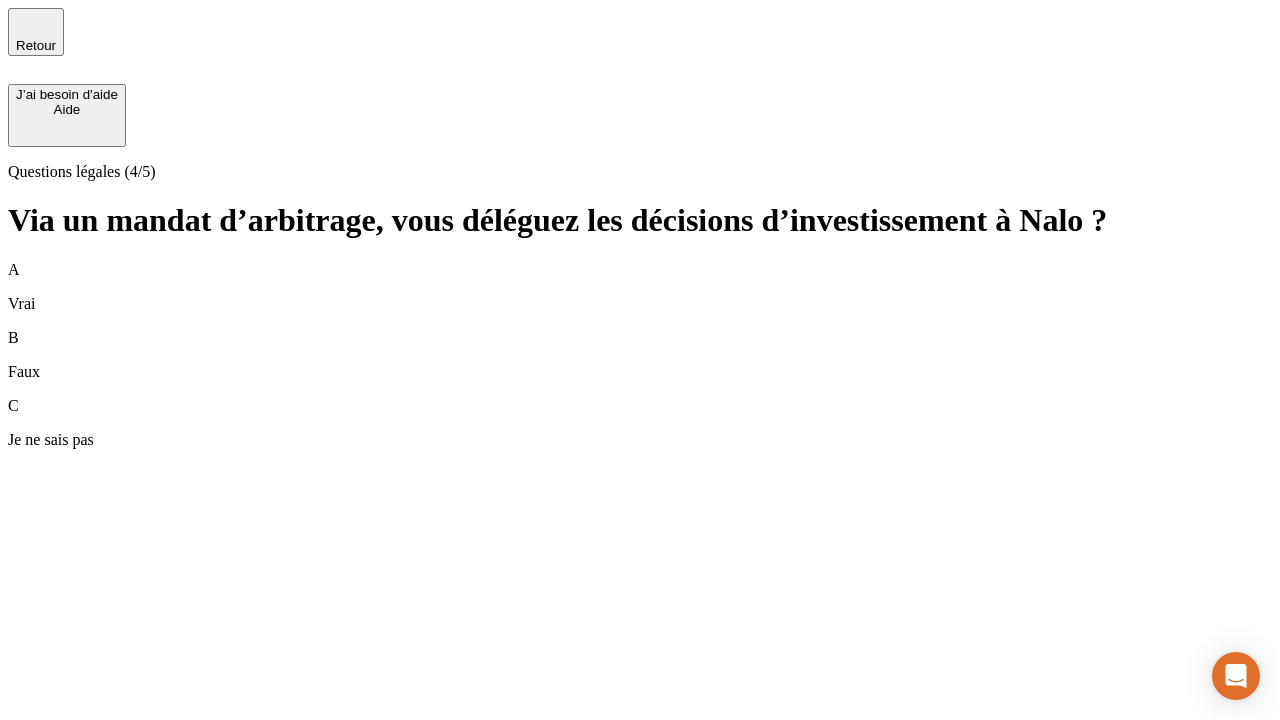 click on "A Vrai" at bounding box center [640, 287] 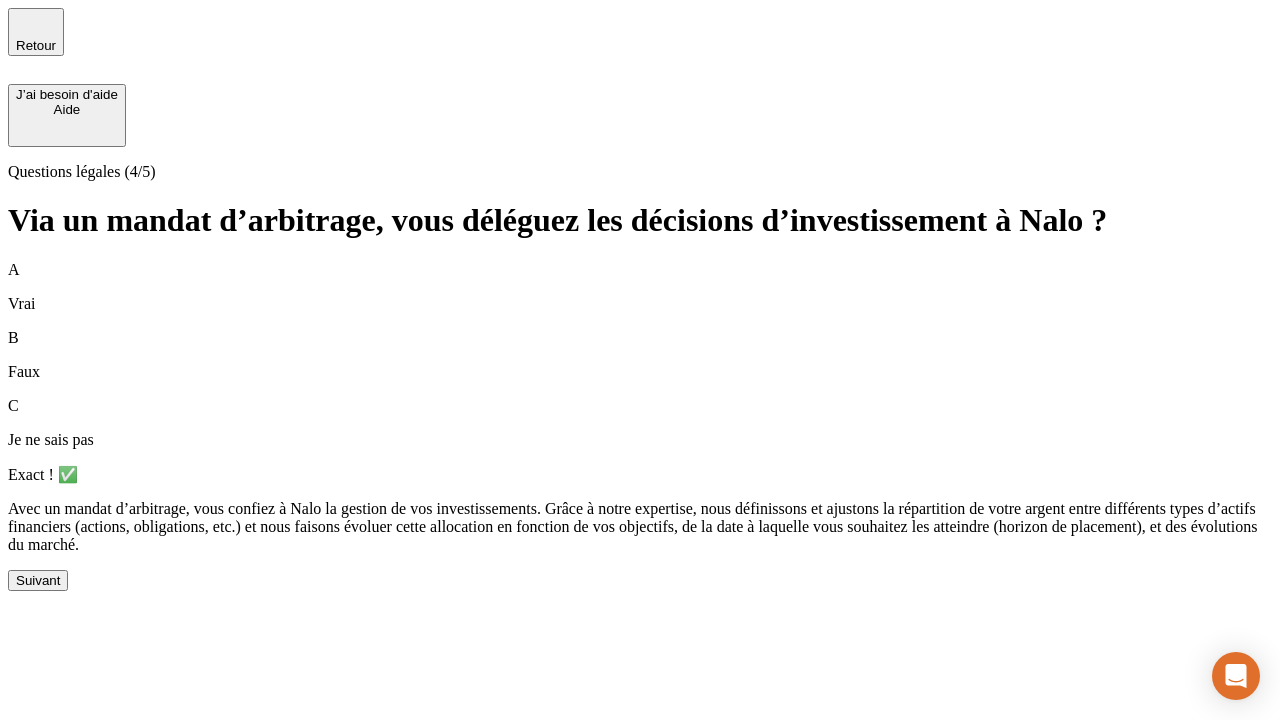 click on "Suivant" at bounding box center (38, 580) 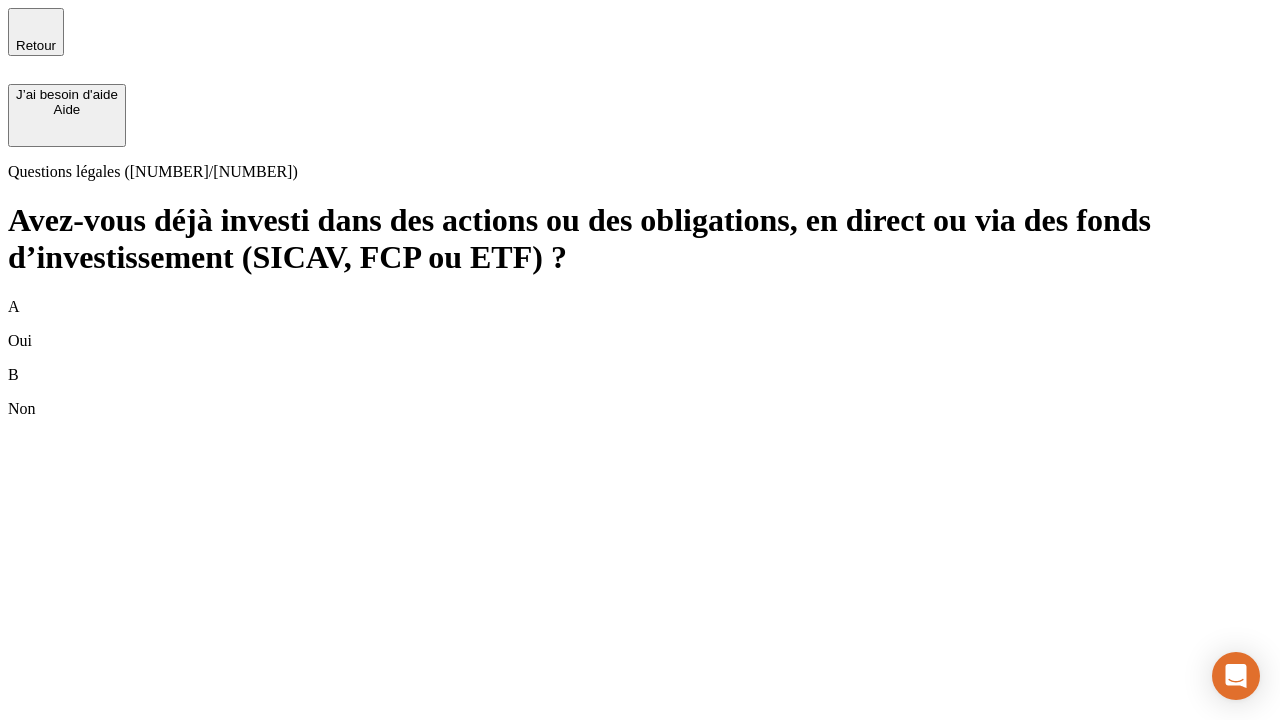 click on "B Non" at bounding box center (640, 392) 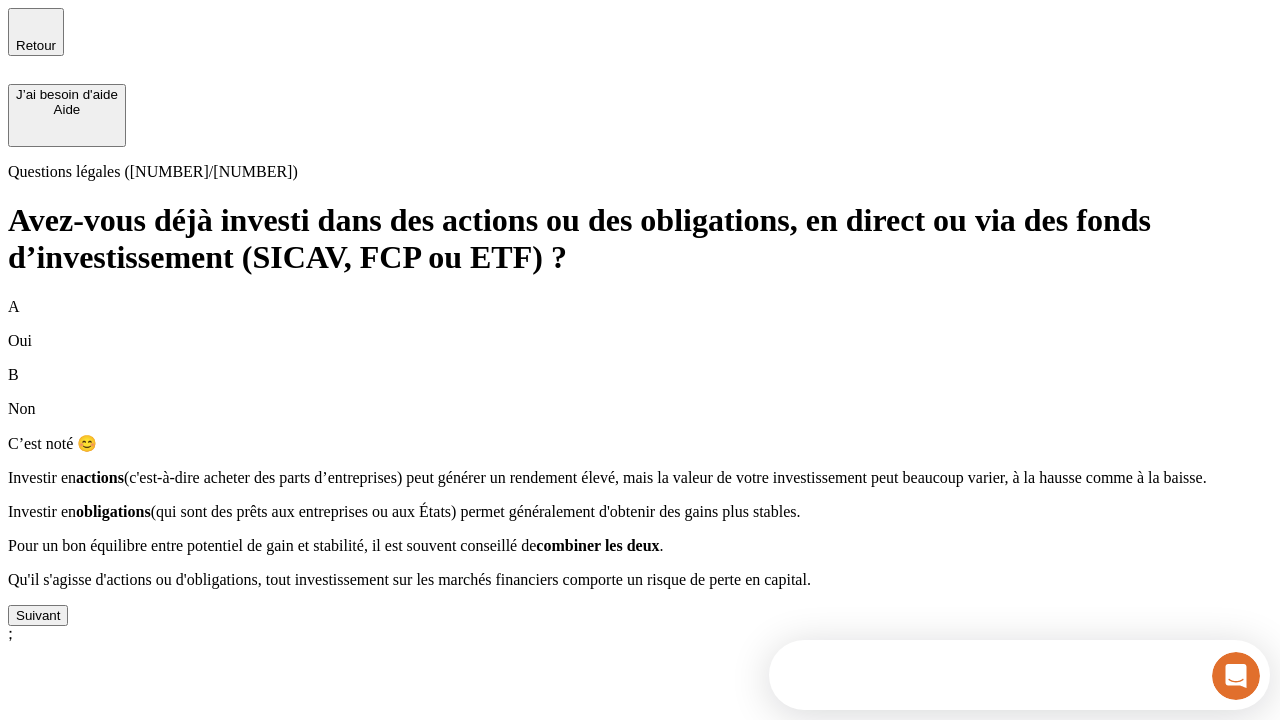 scroll, scrollTop: 0, scrollLeft: 0, axis: both 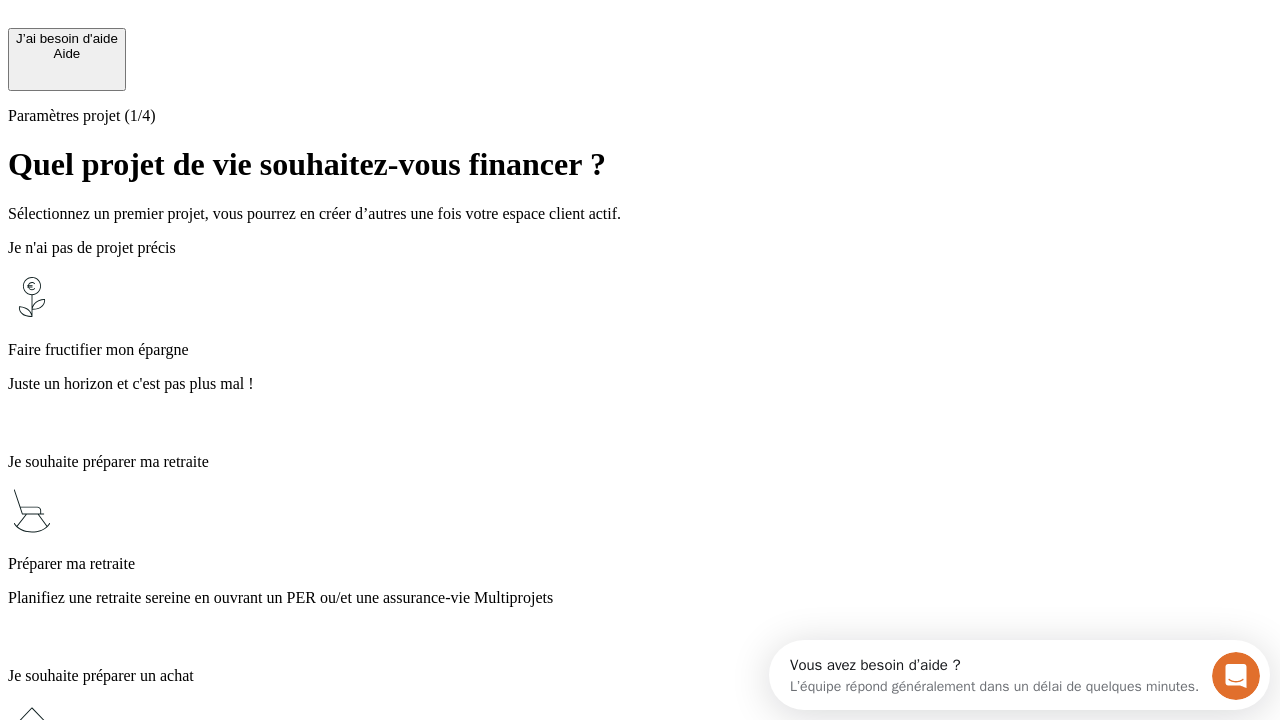 click on "Profitez des avantages fiscaux de l’assurance-vie" at bounding box center (640, 1354) 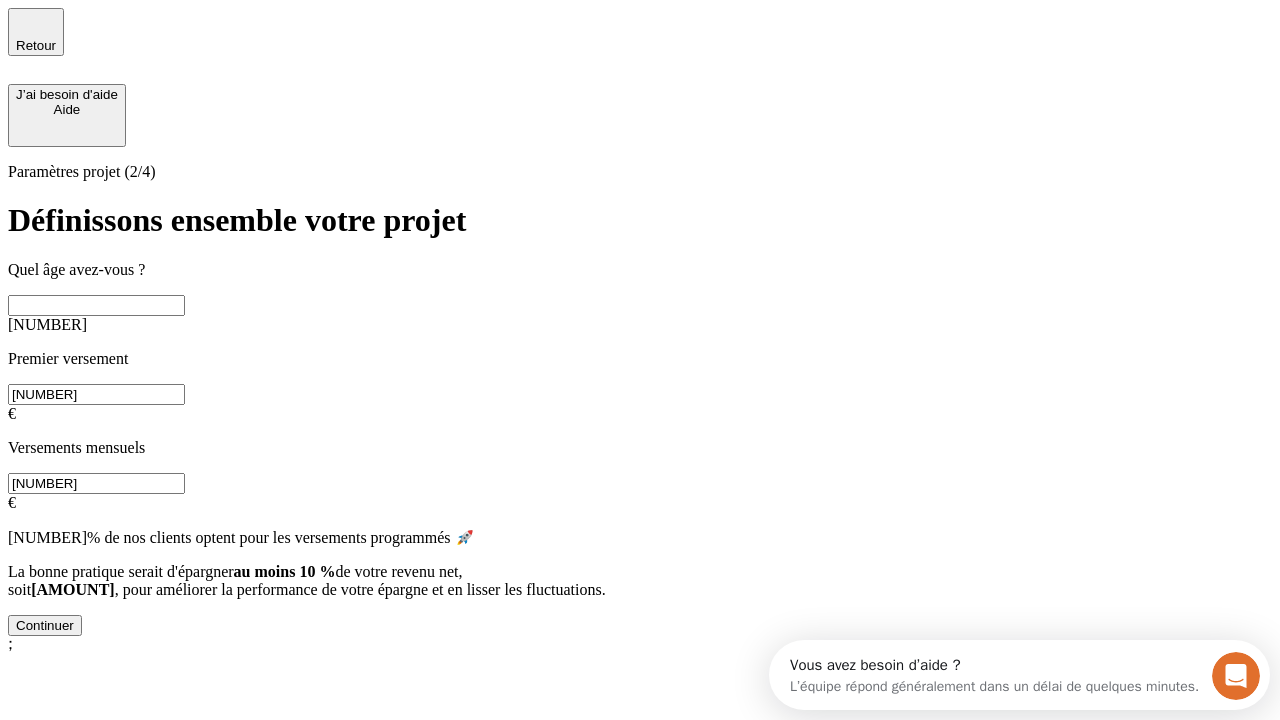 click at bounding box center (96, 305) 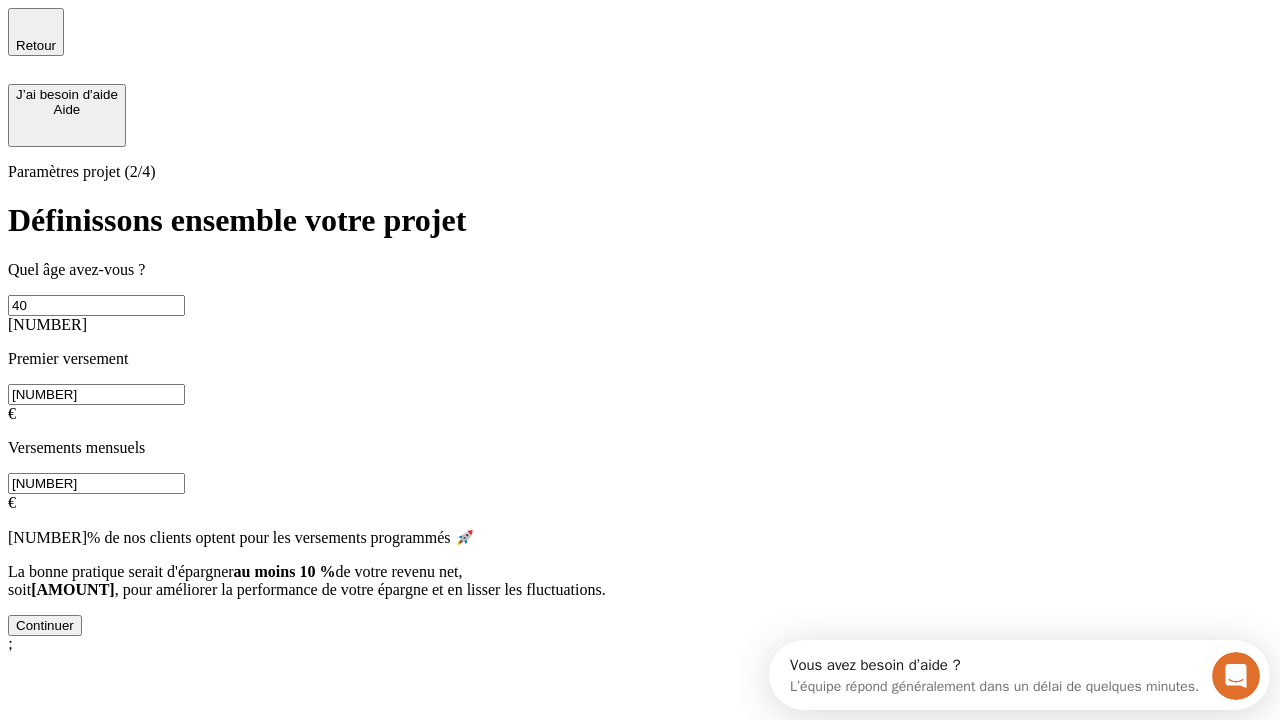type on "40" 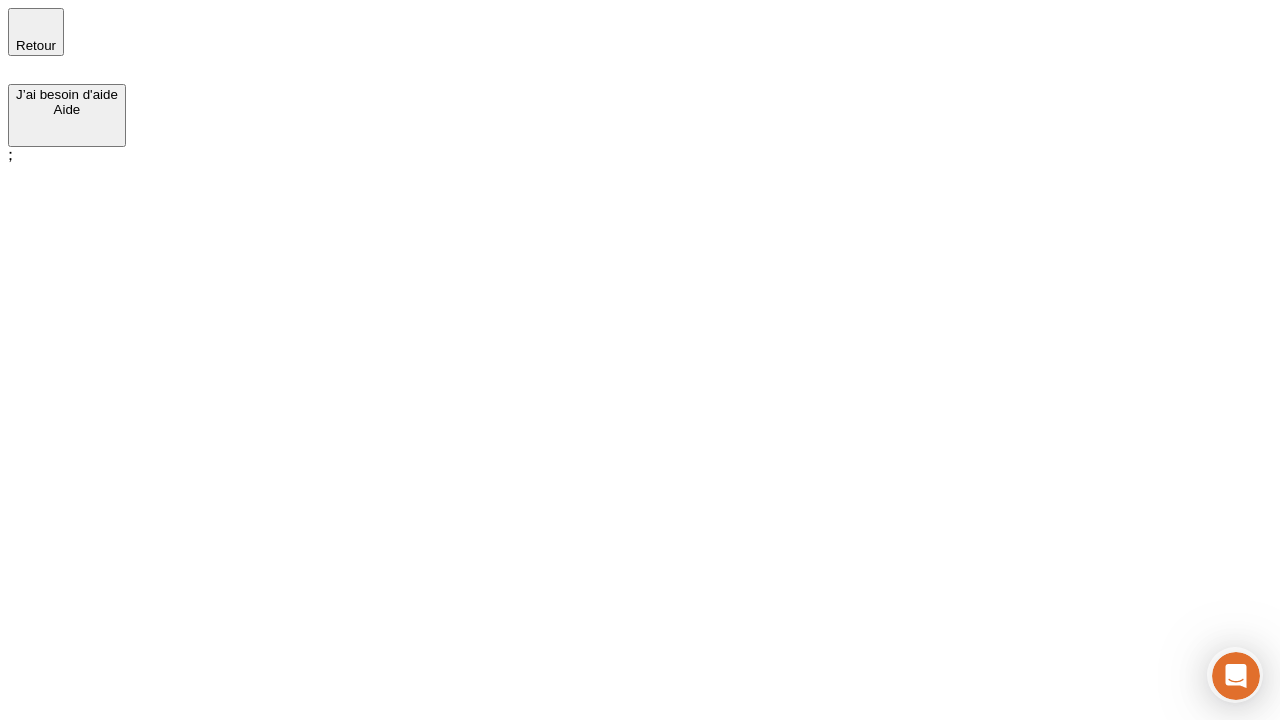 scroll, scrollTop: 0, scrollLeft: 0, axis: both 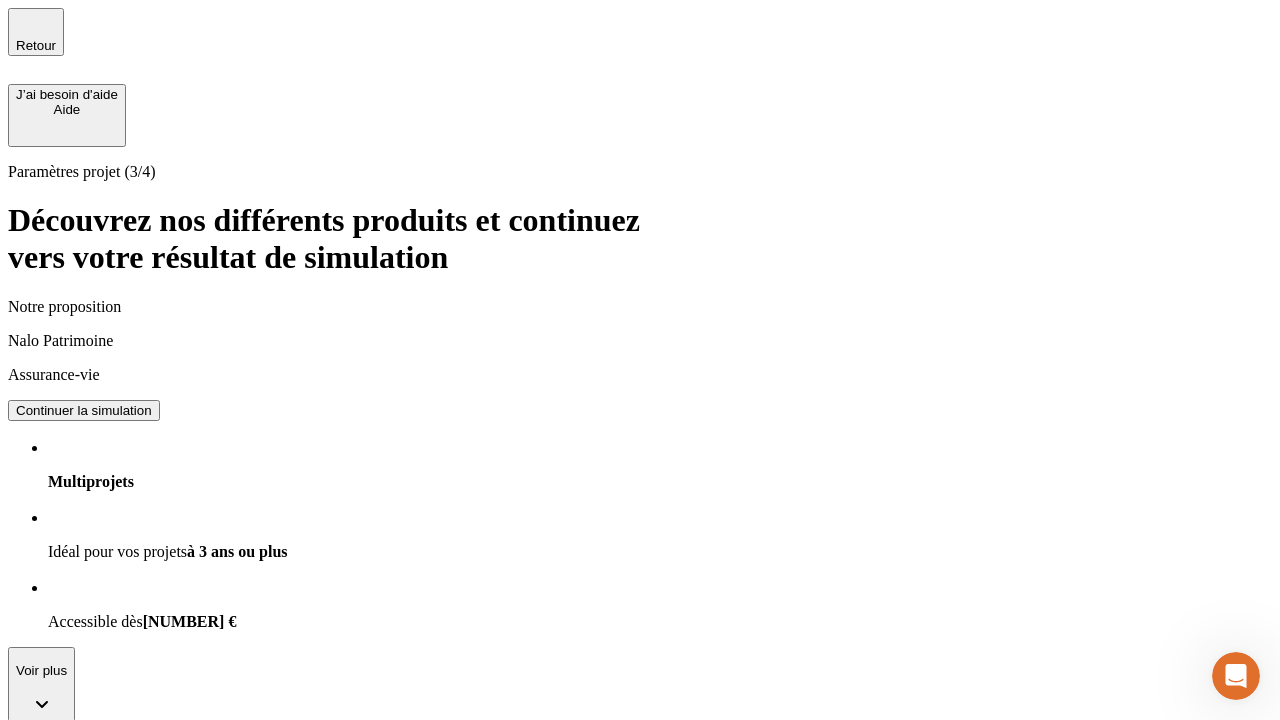 click on "Continuer la simulation" at bounding box center (84, 410) 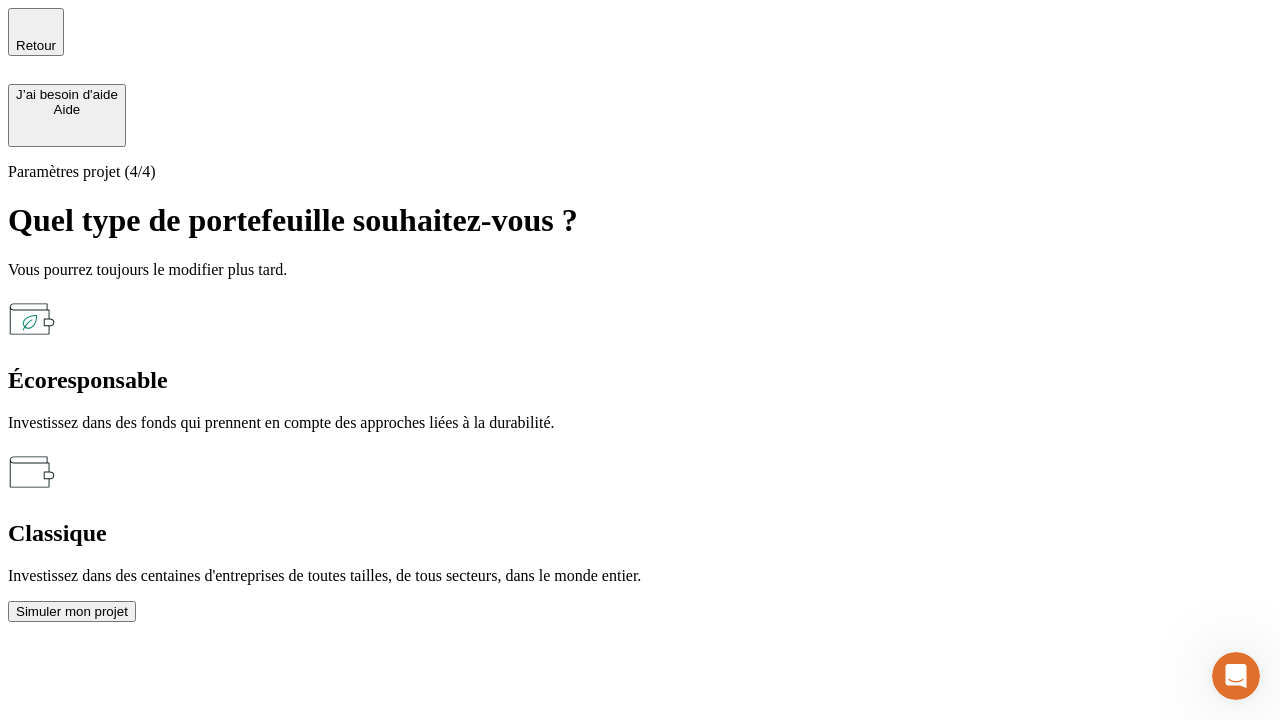 click on "Classique" at bounding box center (640, 533) 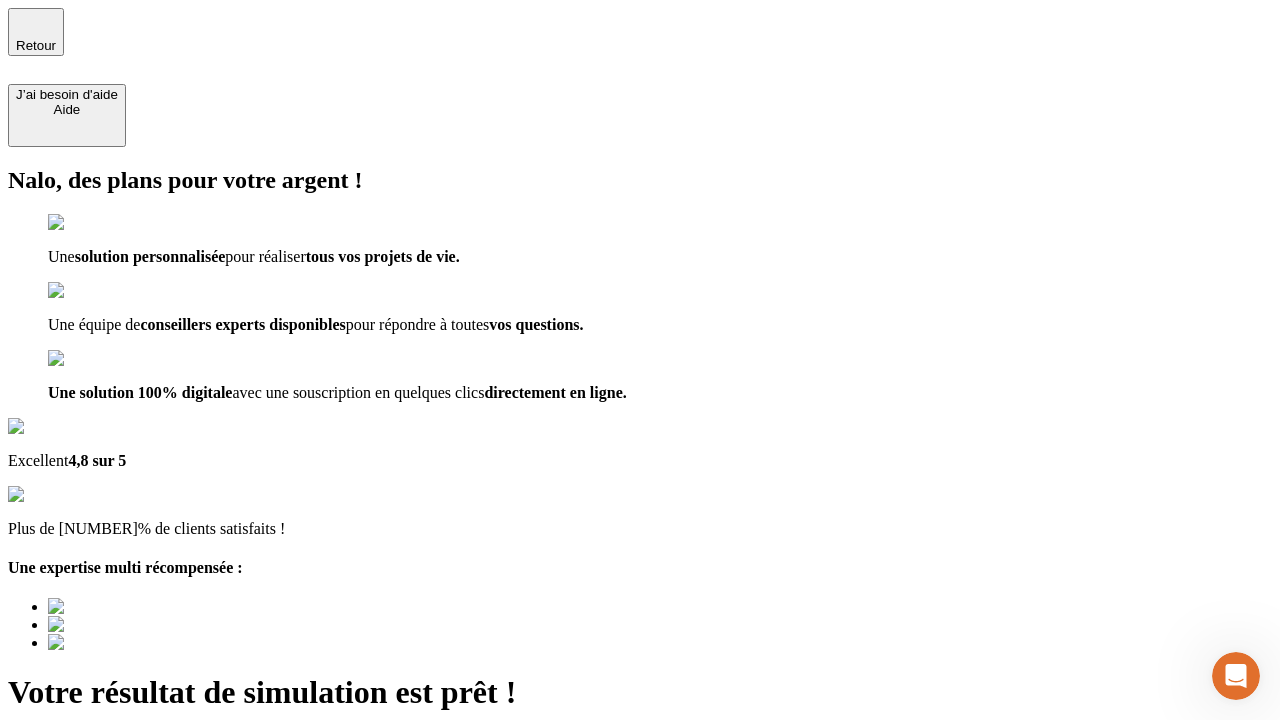 click on "Découvrir ma simulation" at bounding box center (87, 881) 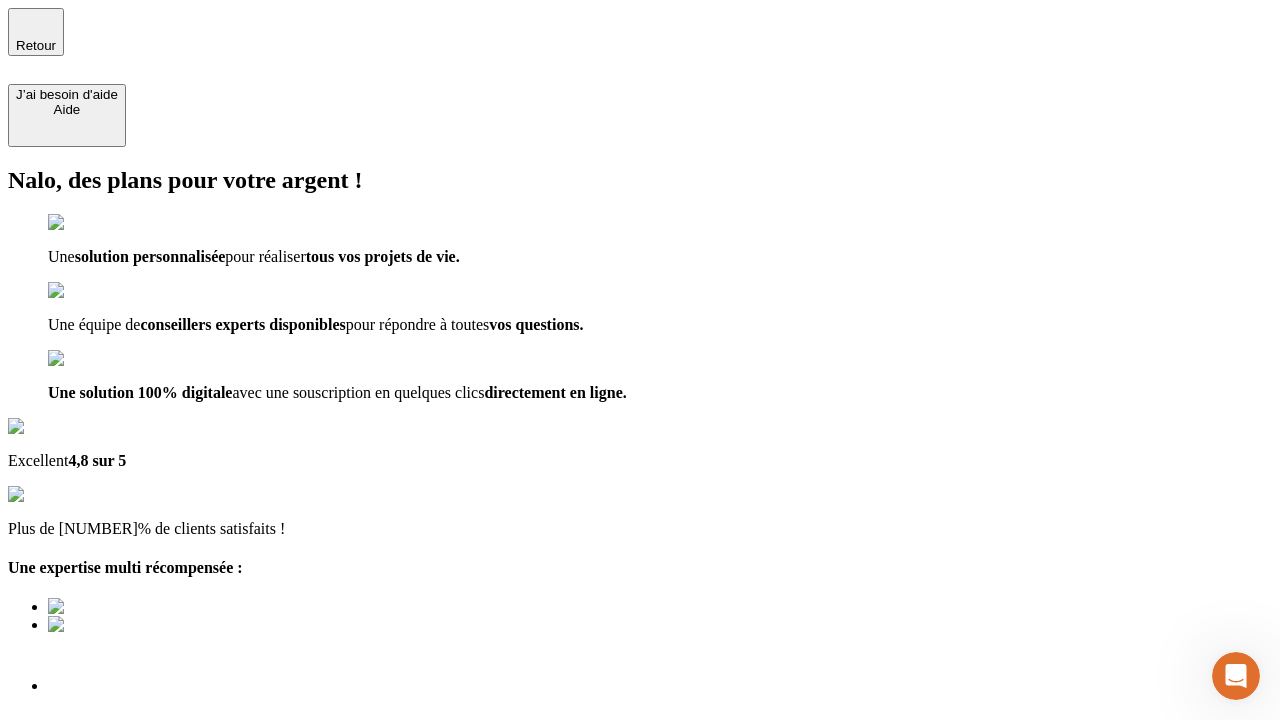 type on "[EMAIL]" 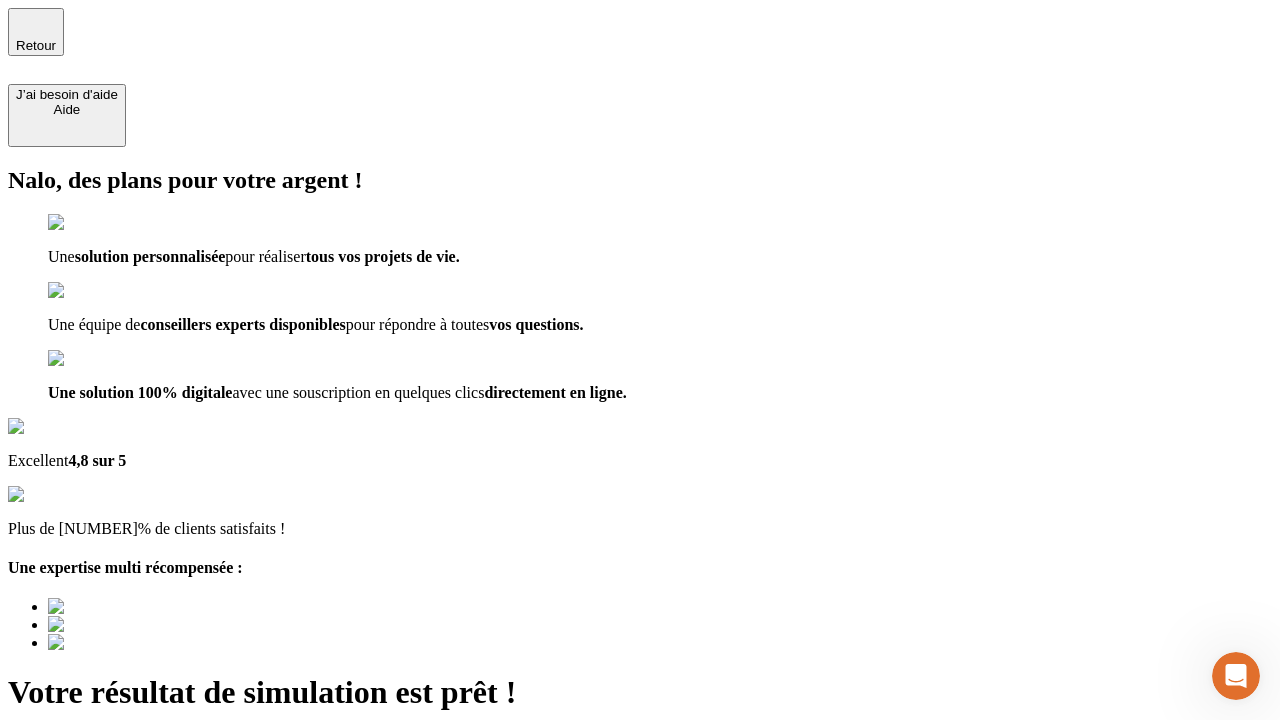 click on "Découvrir ma simulation" at bounding box center (87, 881) 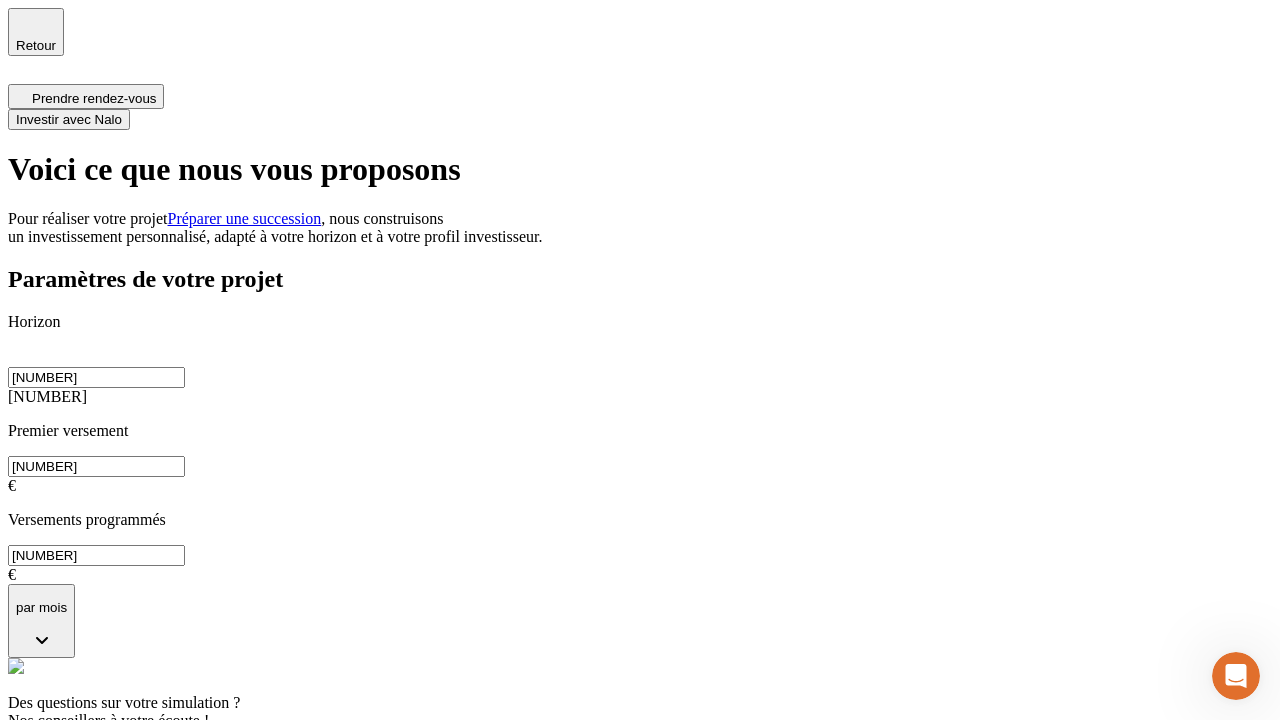 click on "Investir avec Nalo" at bounding box center [69, 119] 